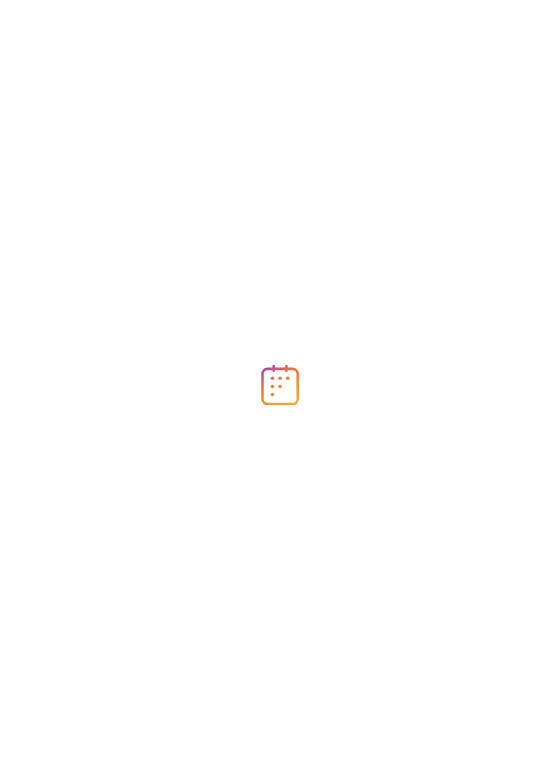 scroll, scrollTop: 0, scrollLeft: 0, axis: both 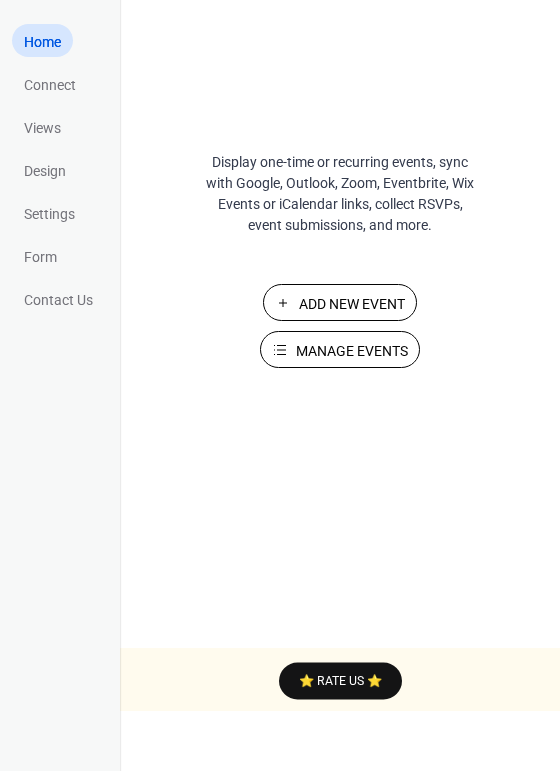 click on "Manage Events" at bounding box center [352, 351] 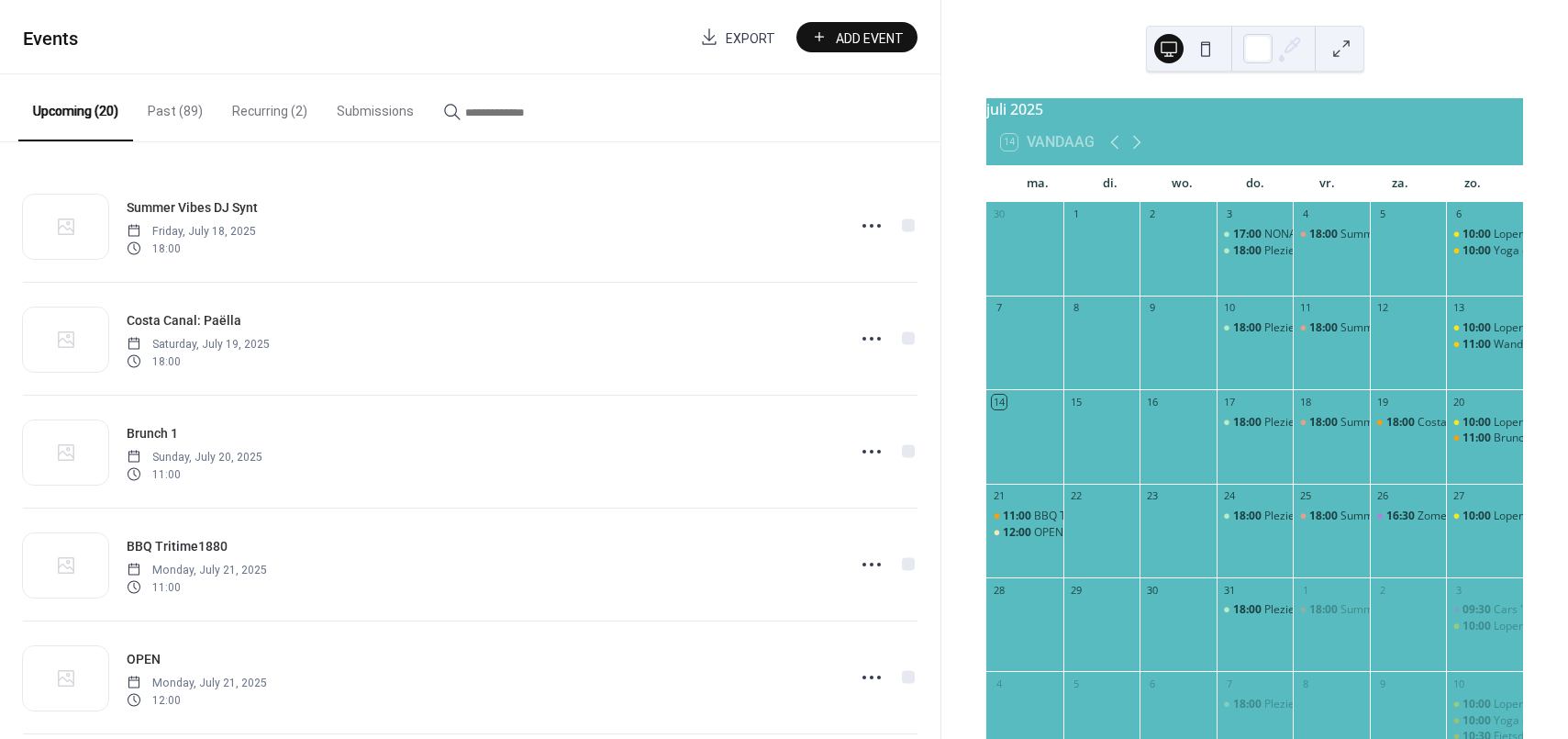 scroll, scrollTop: 0, scrollLeft: 0, axis: both 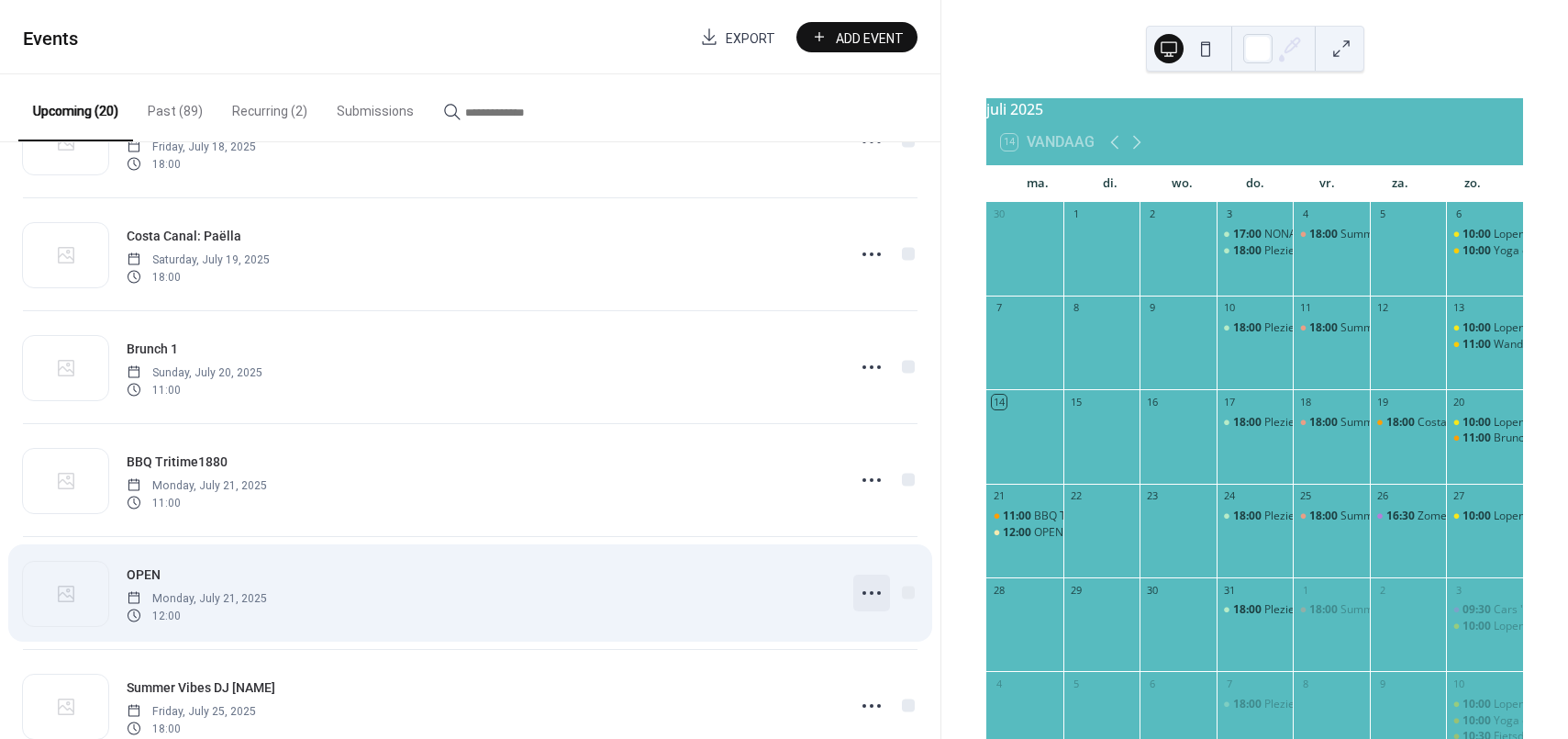 click 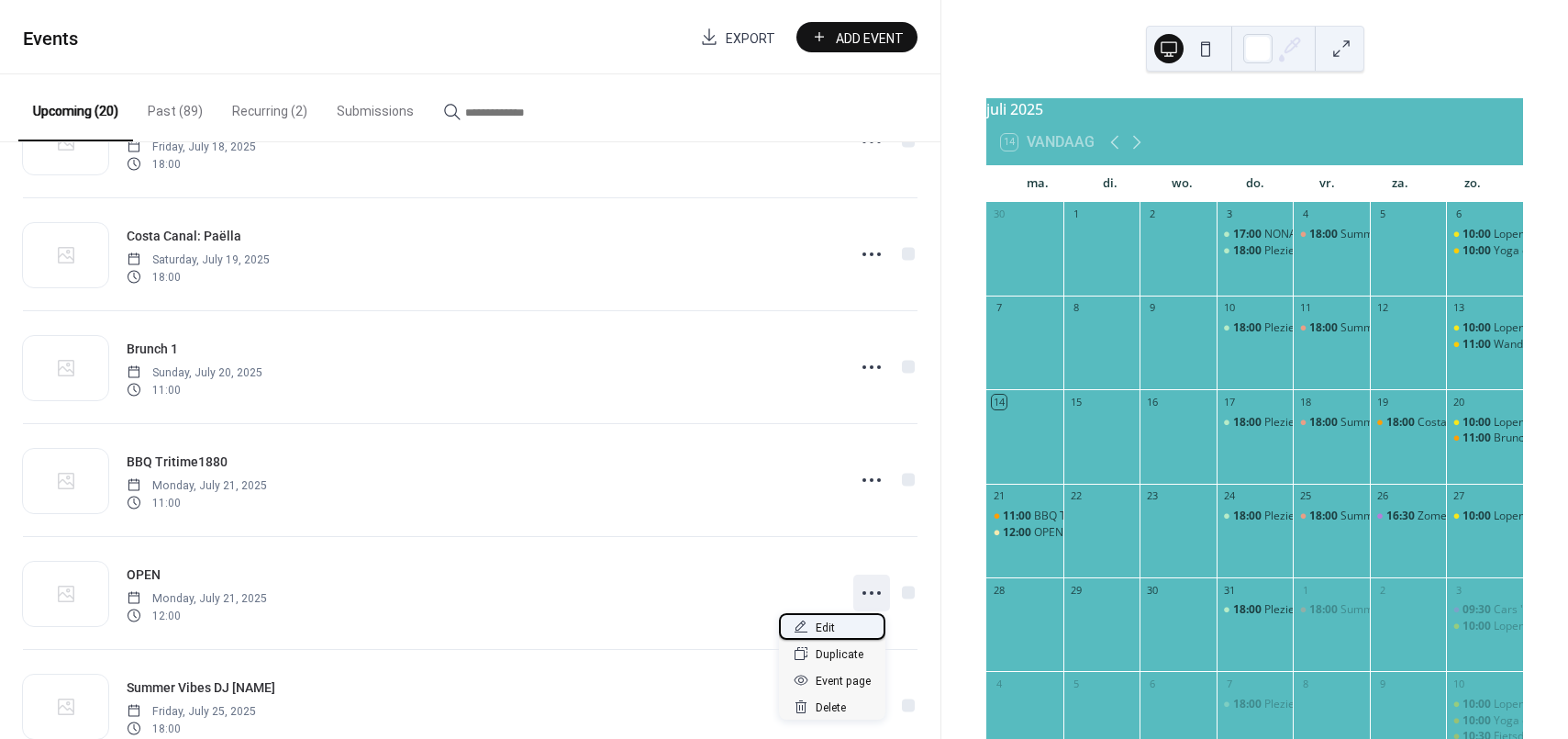 click on "Edit" at bounding box center (825, 628) 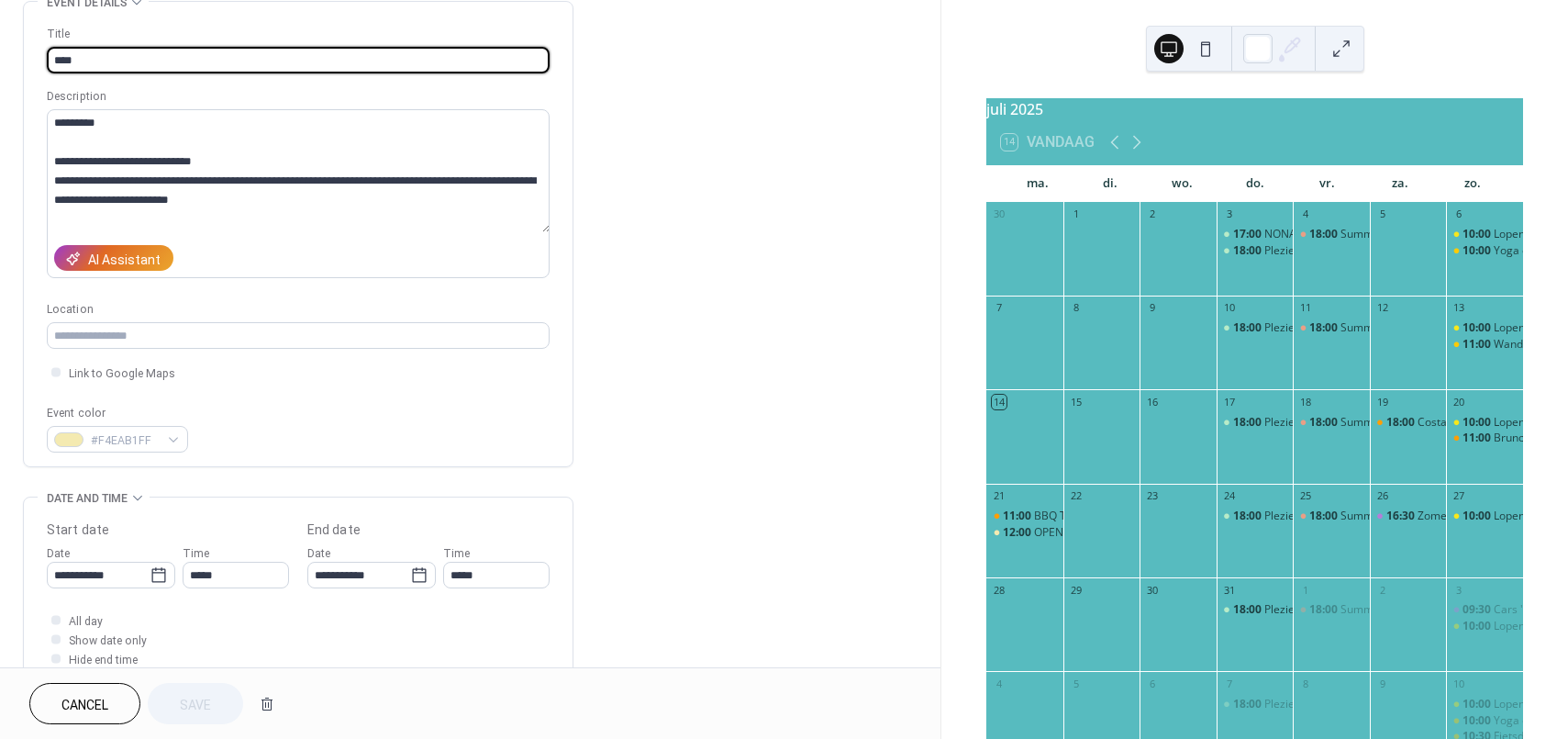 scroll, scrollTop: 102, scrollLeft: 0, axis: vertical 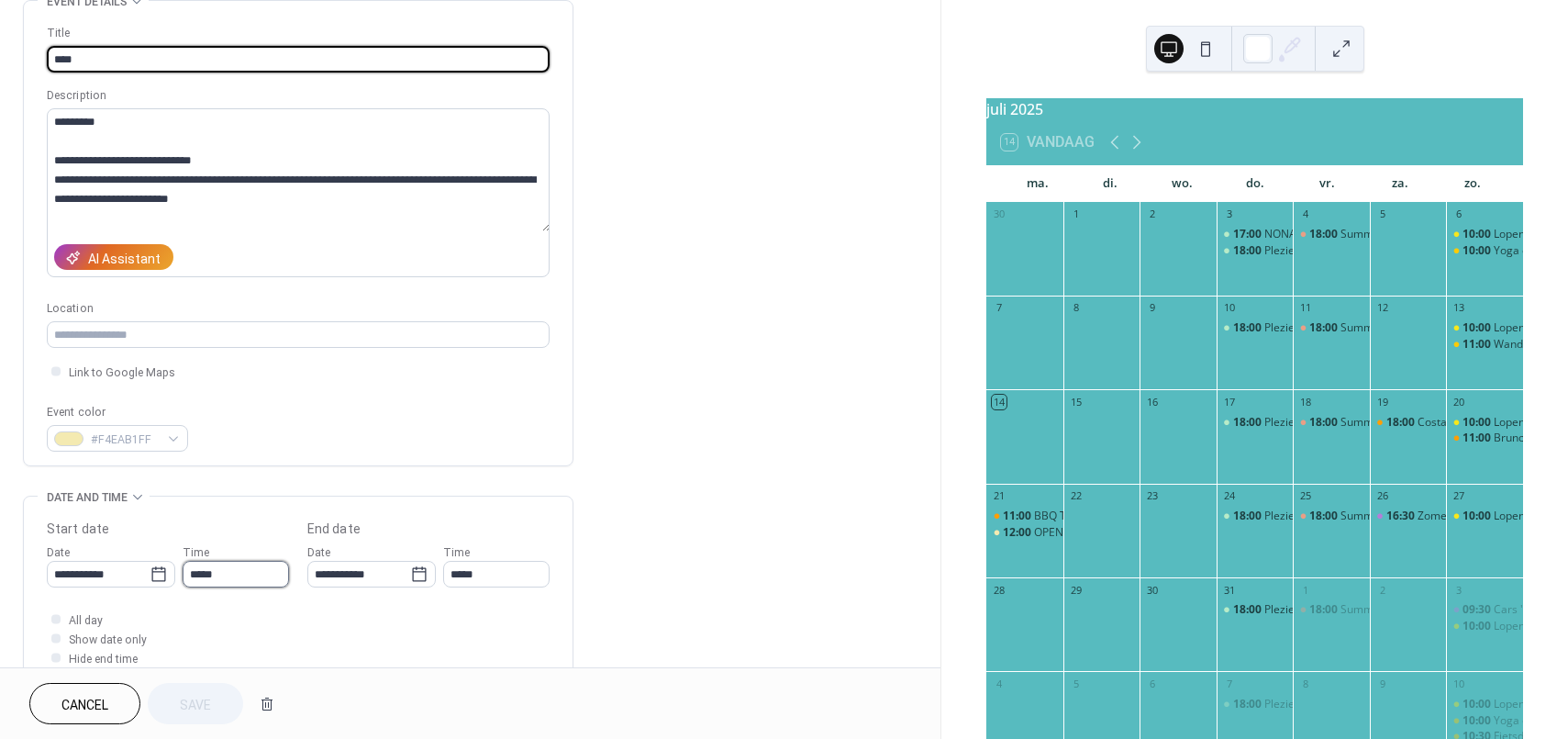 click on "*****" at bounding box center [236, 574] 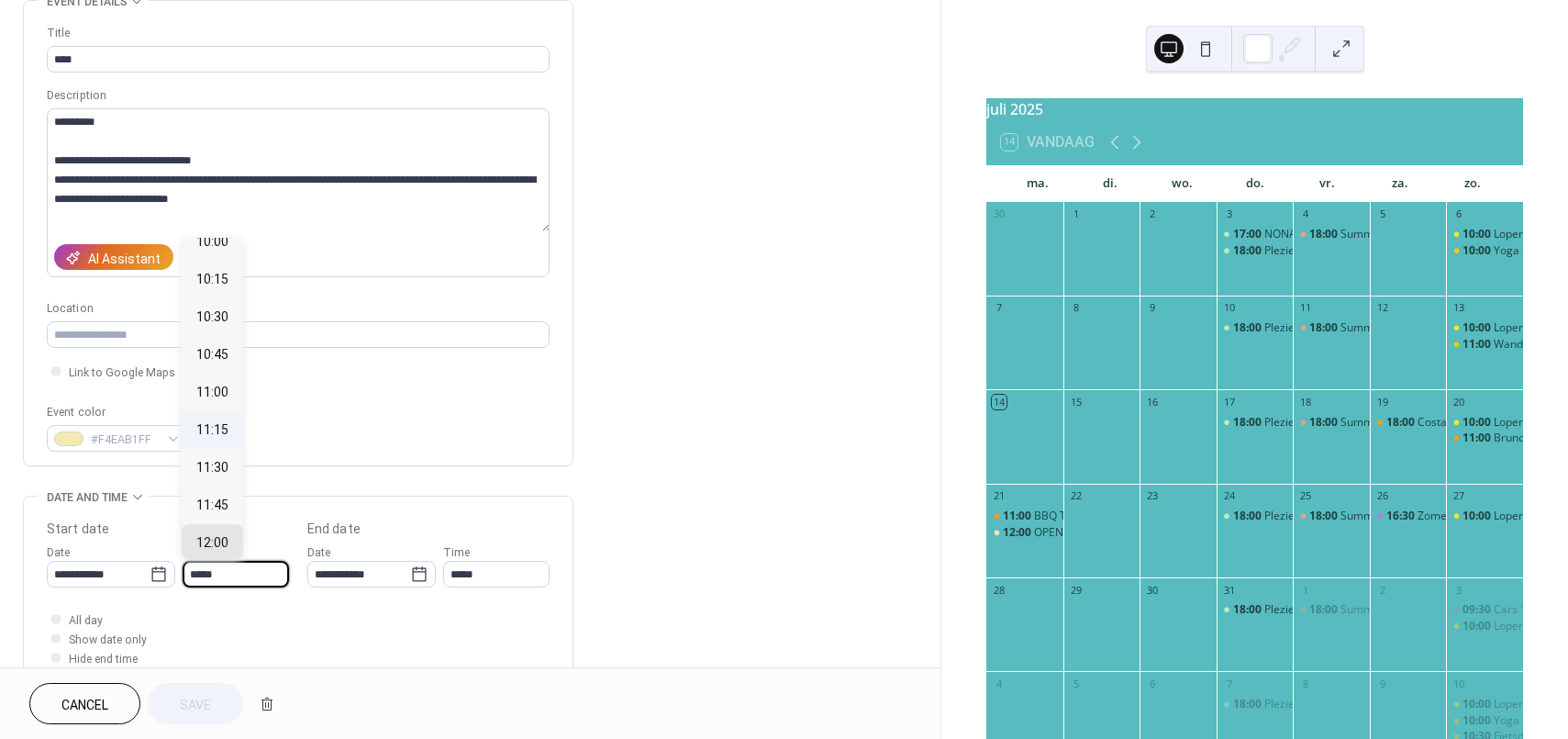 scroll, scrollTop: 1472, scrollLeft: 0, axis: vertical 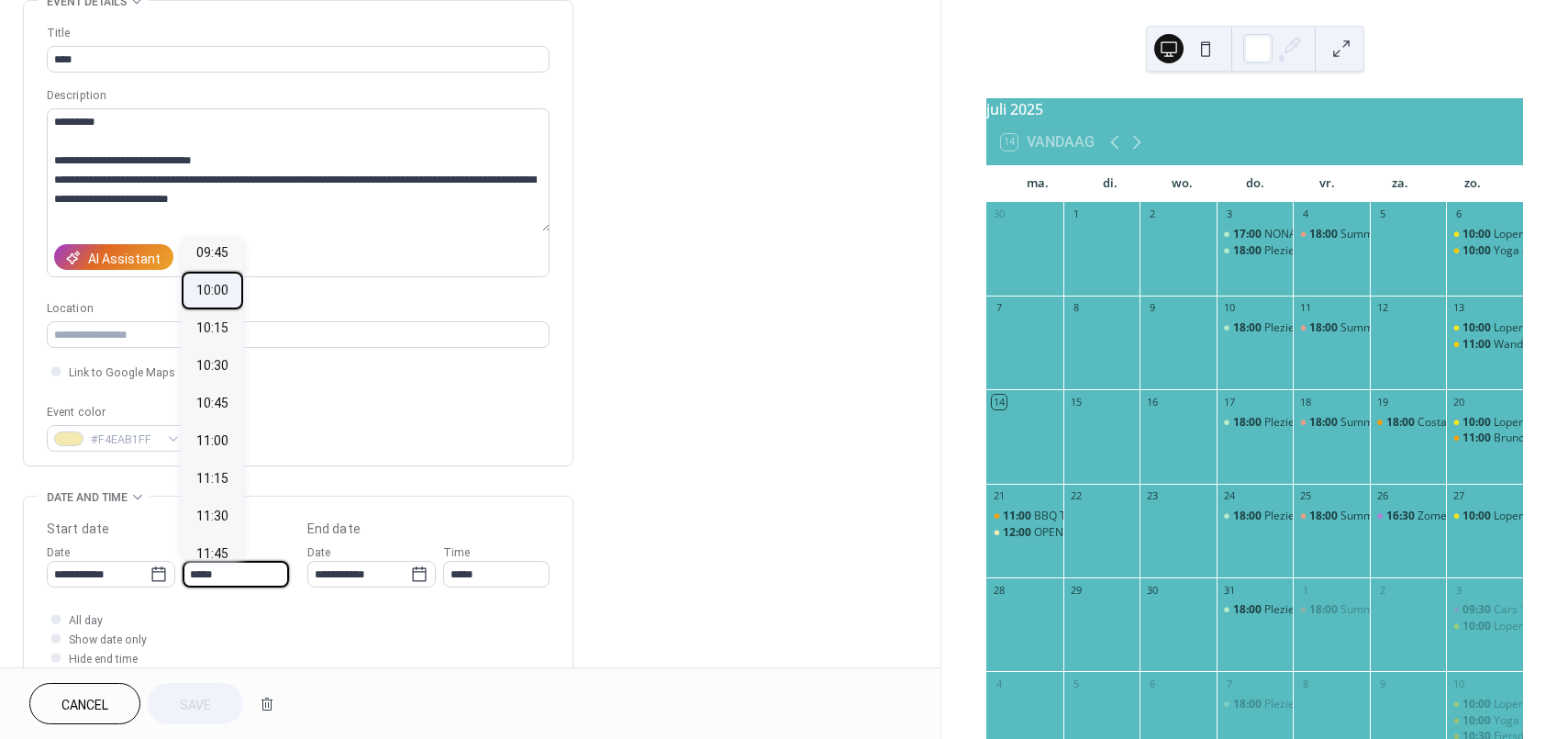 click on "10:00" at bounding box center (212, 290) 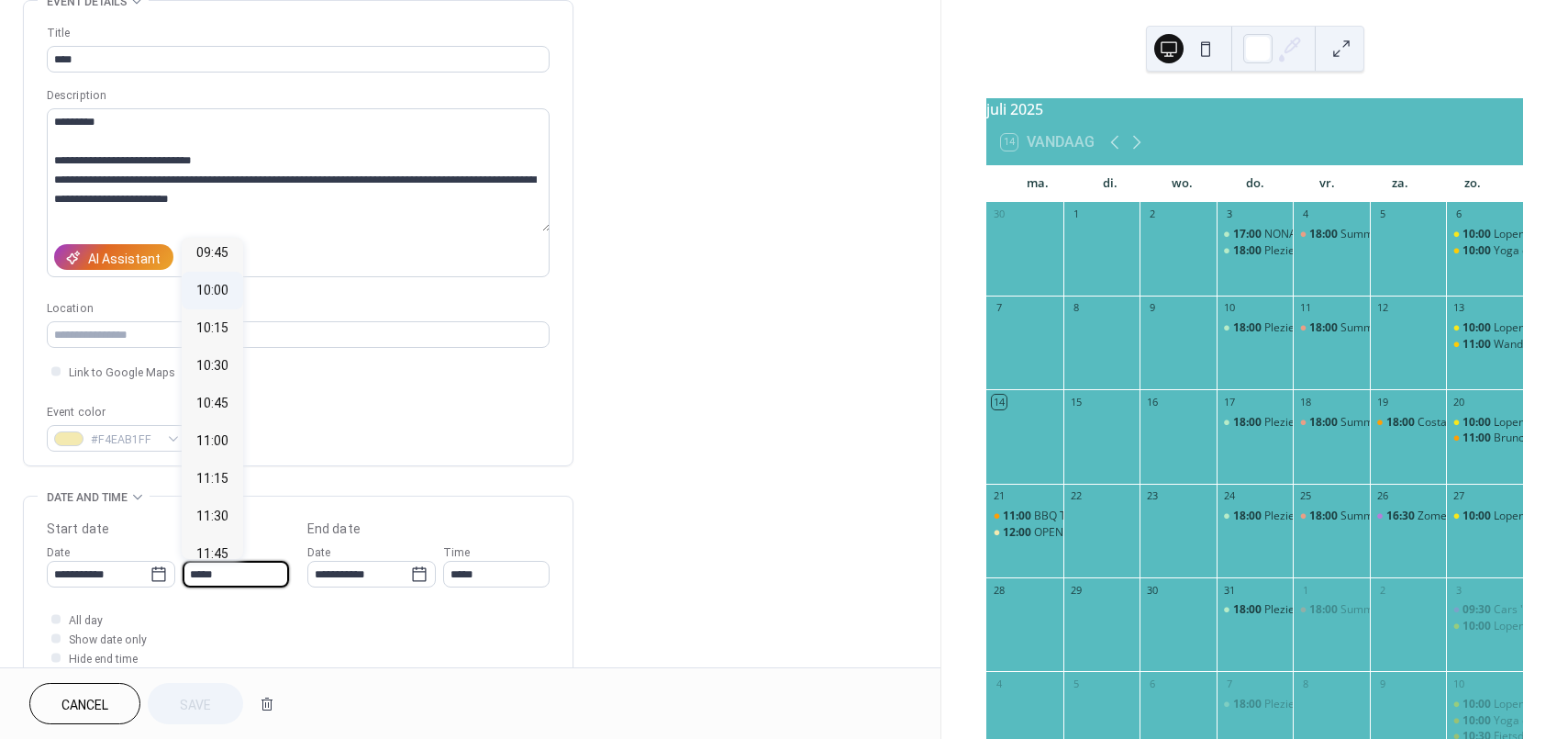 type on "*****" 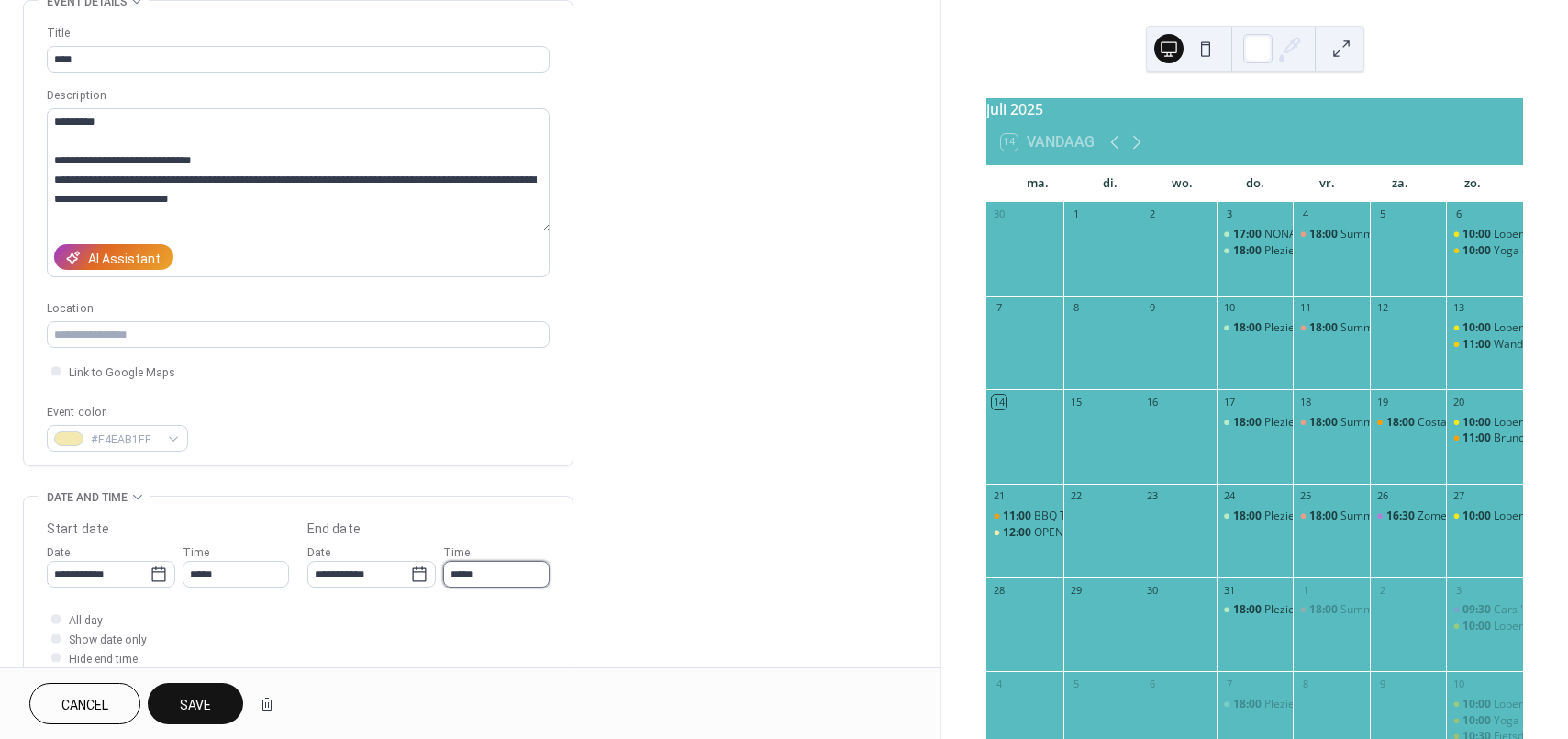 click on "*****" at bounding box center [496, 574] 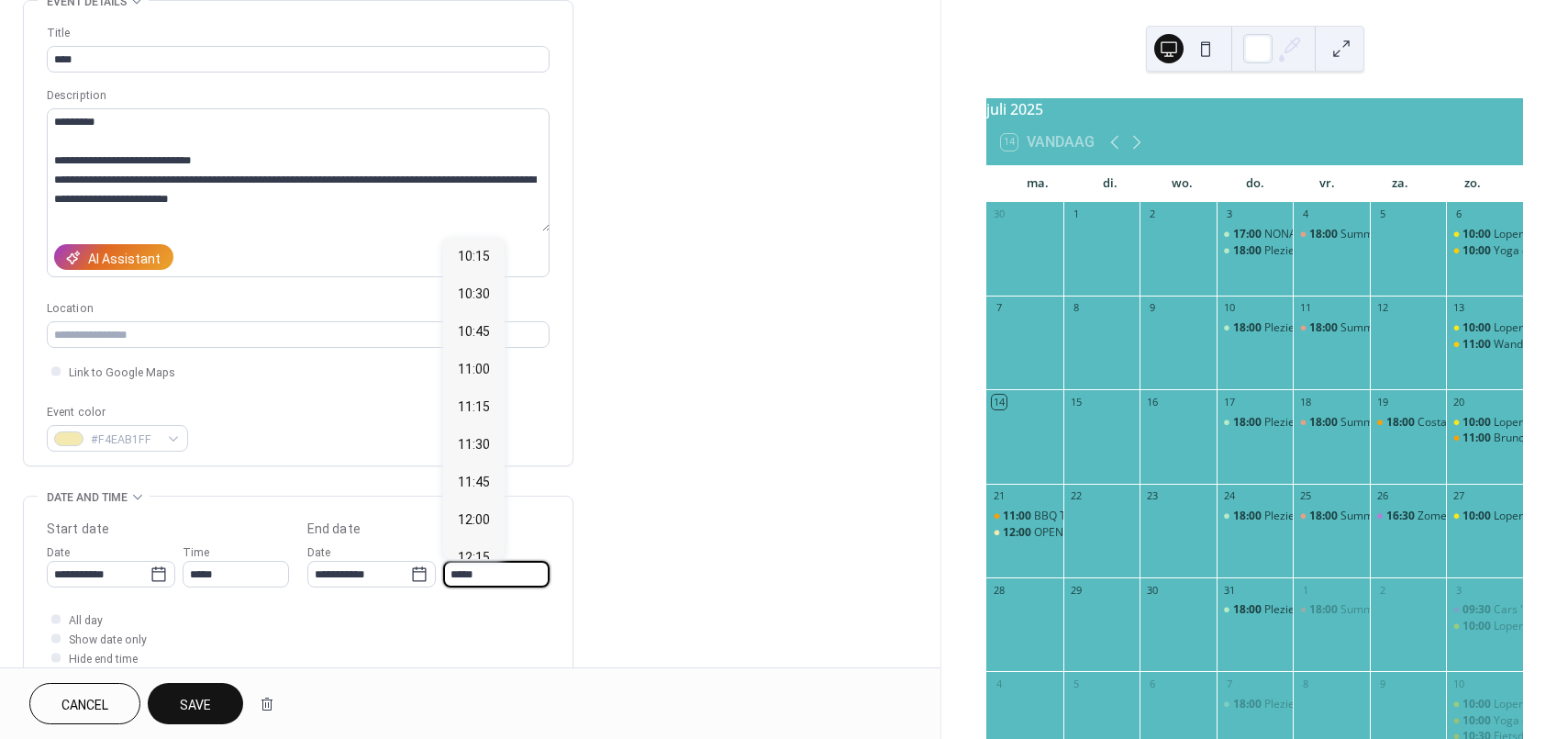 scroll, scrollTop: 1592, scrollLeft: 0, axis: vertical 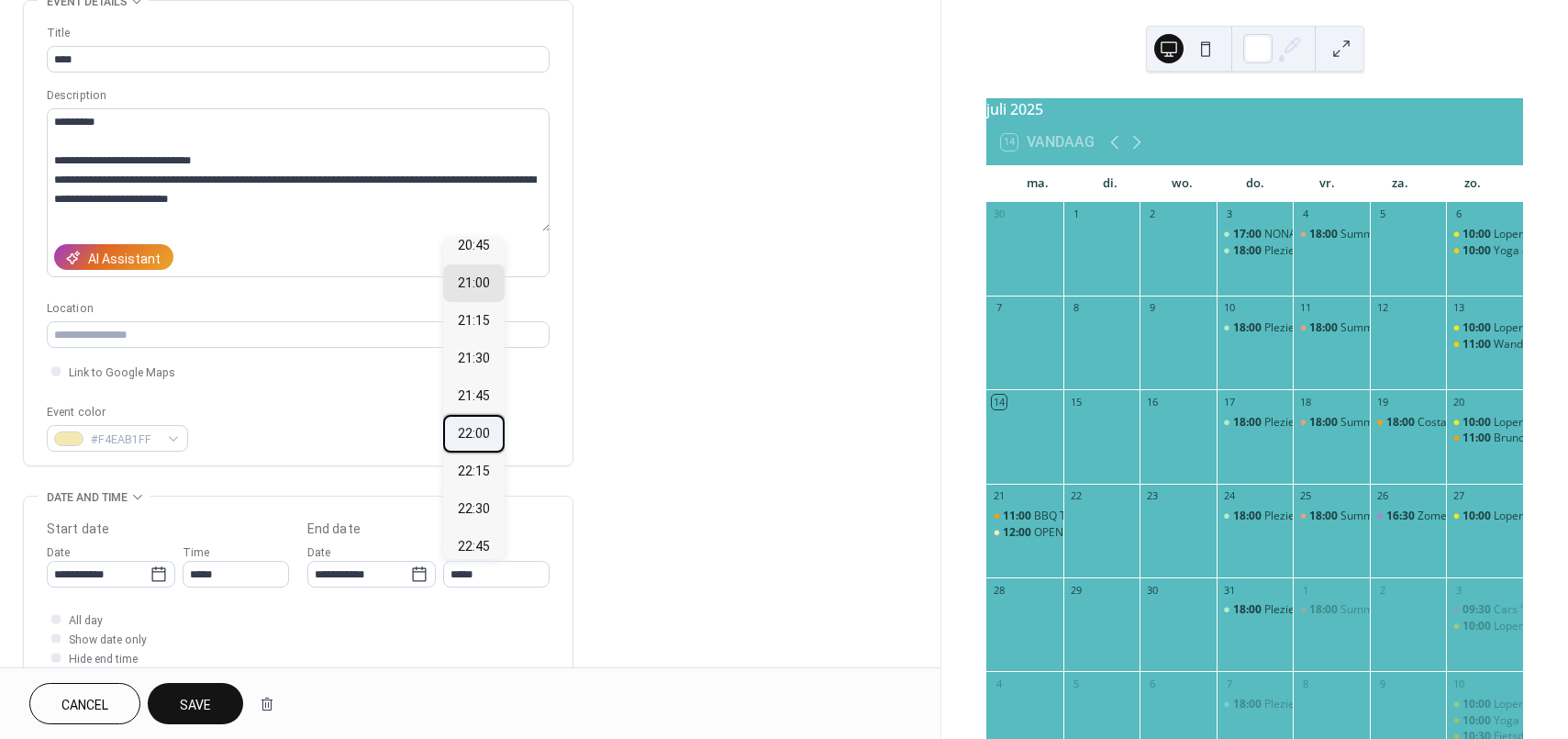 click on "22:00" at bounding box center [473, 433] 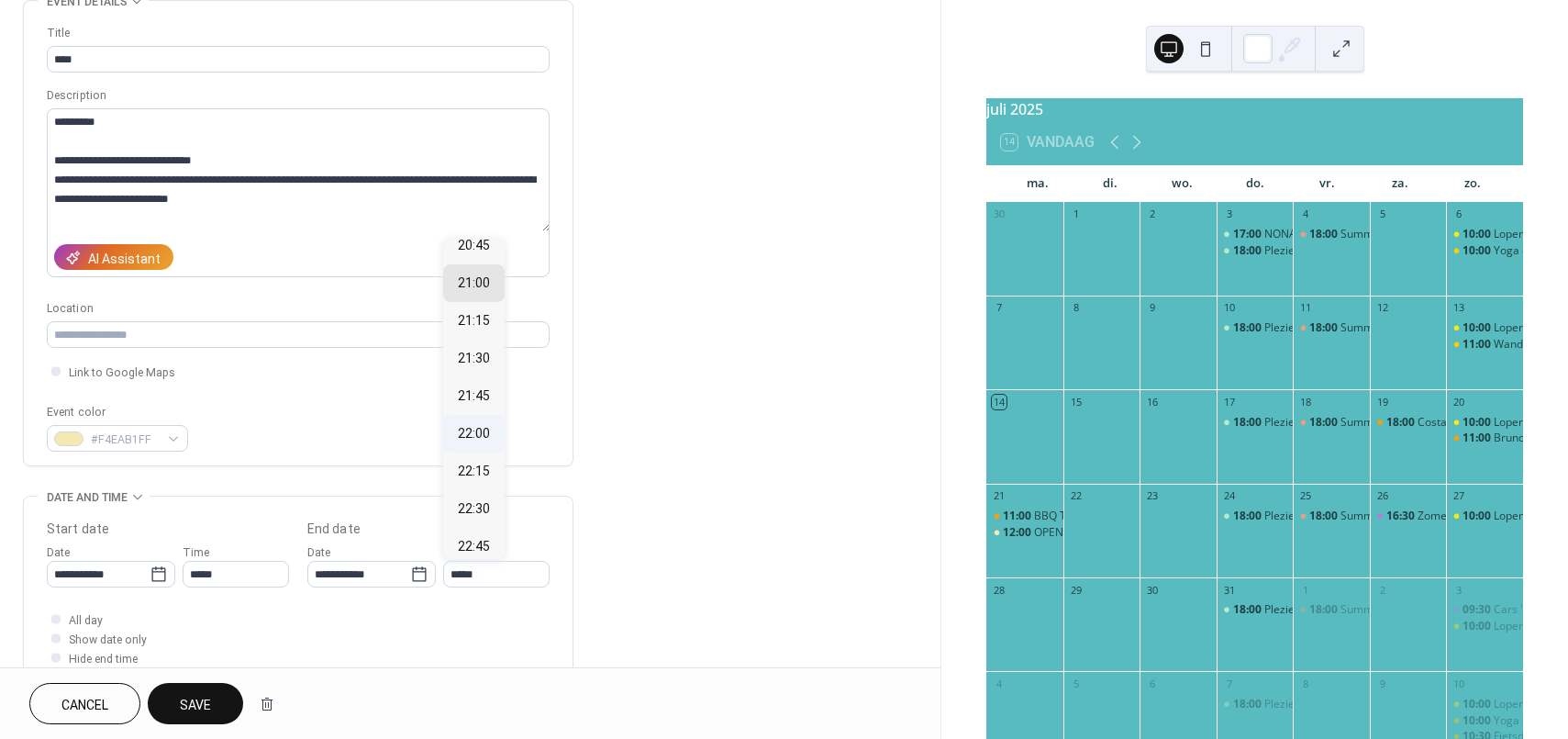 type on "*****" 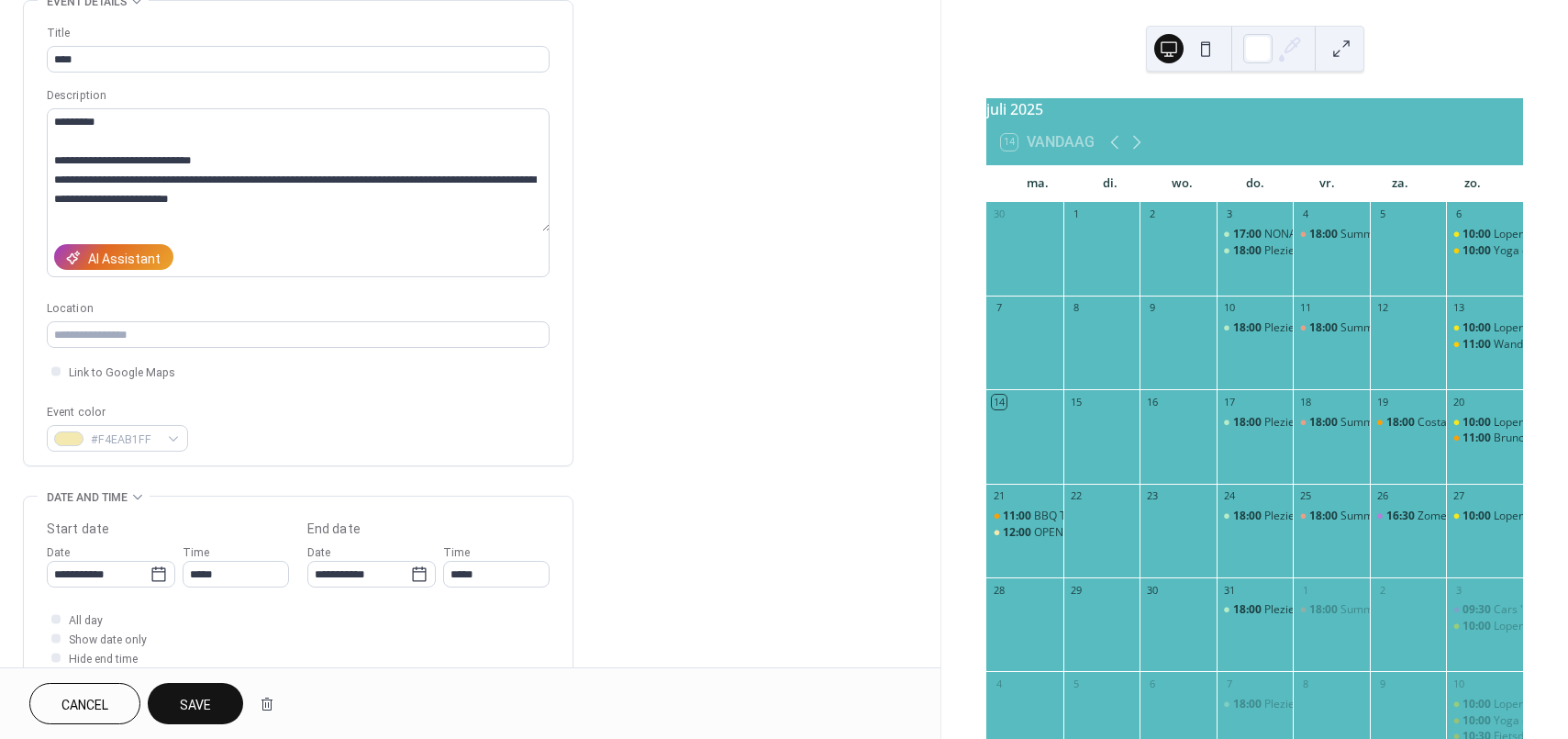 click on "Save" at bounding box center [195, 705] 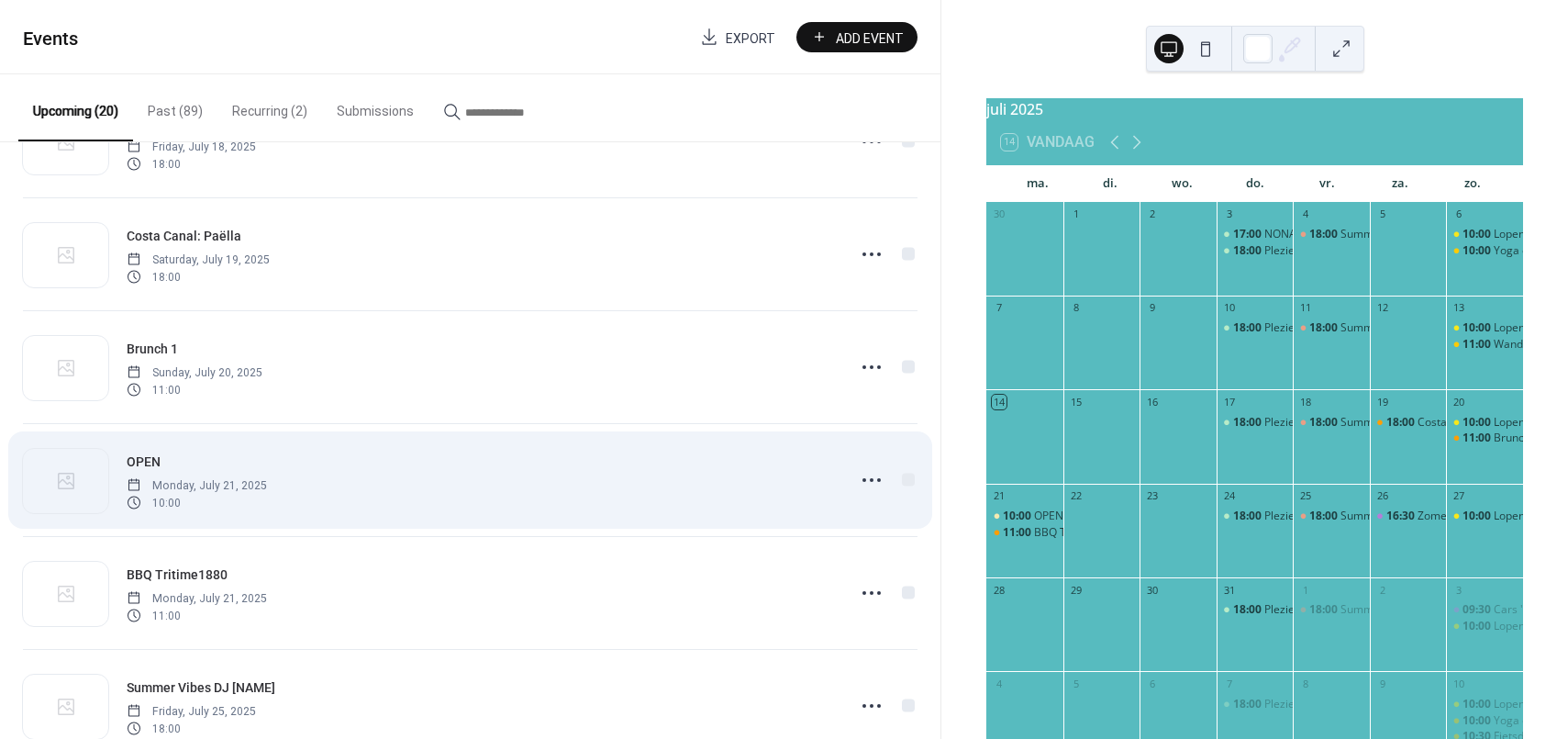 scroll, scrollTop: 90, scrollLeft: 0, axis: vertical 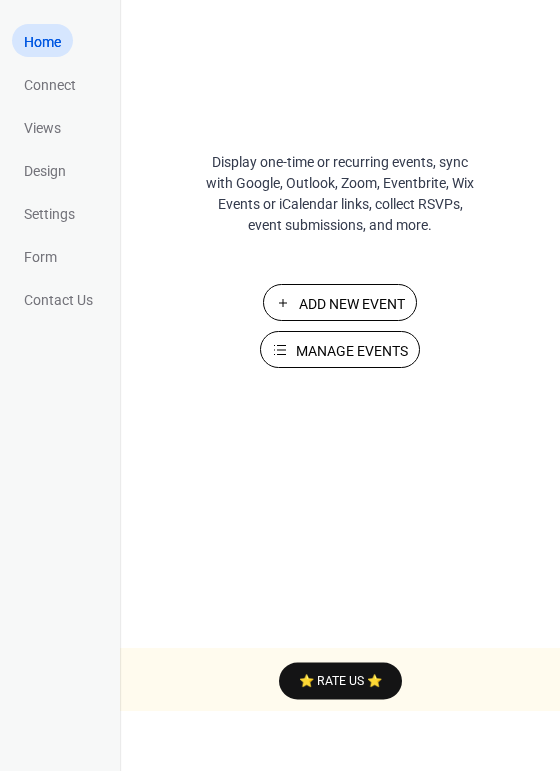 click on "Manage Events" at bounding box center [352, 351] 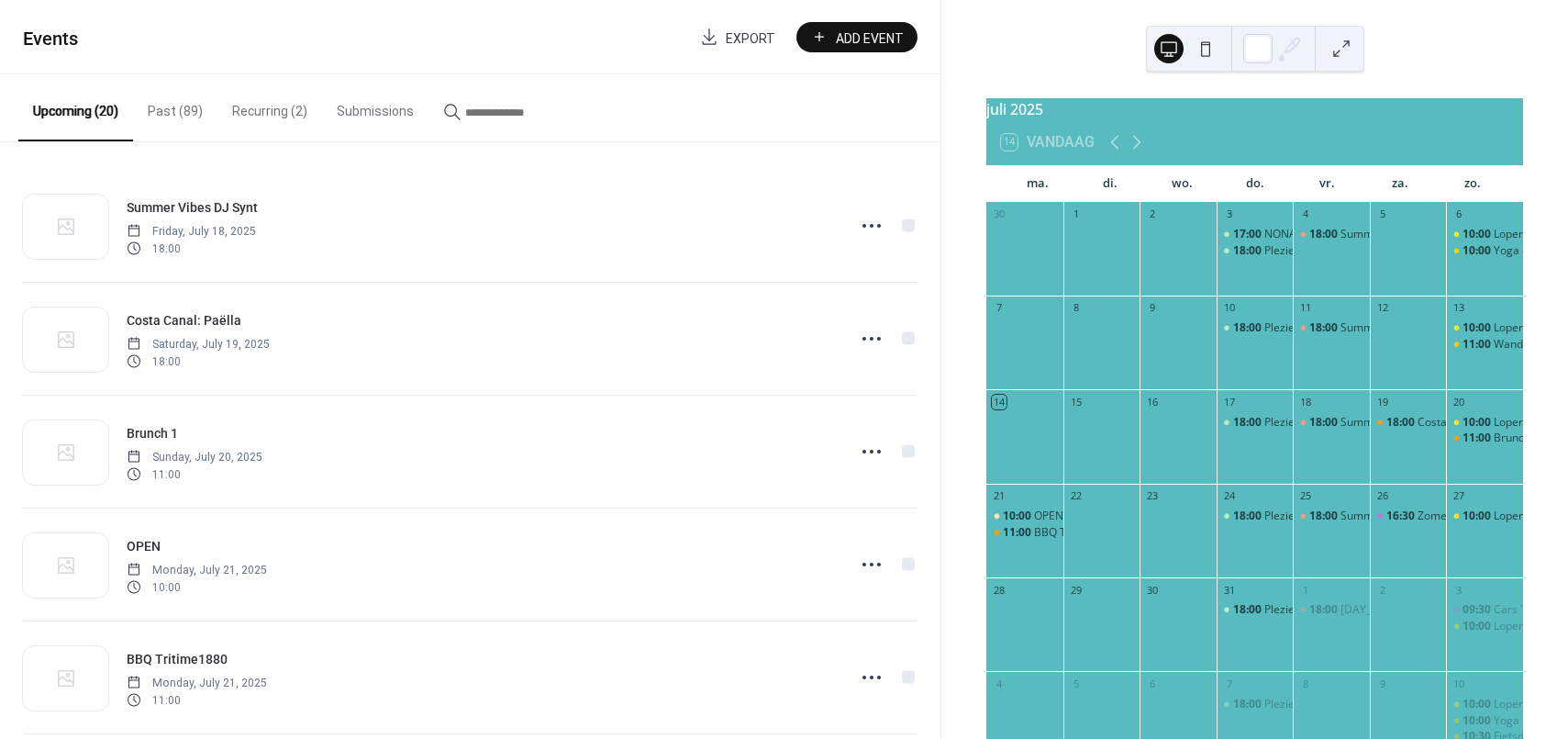 scroll, scrollTop: 0, scrollLeft: 0, axis: both 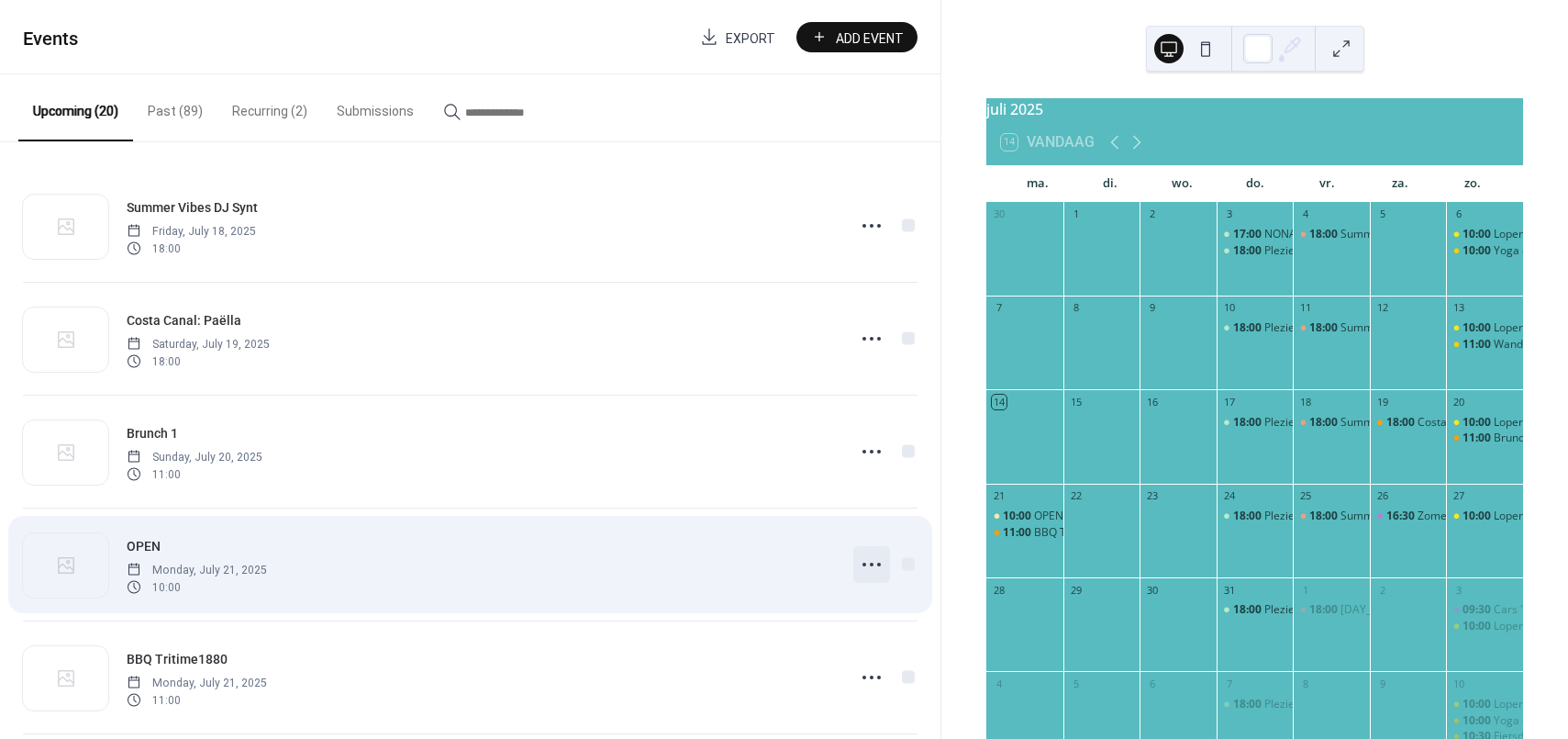 click 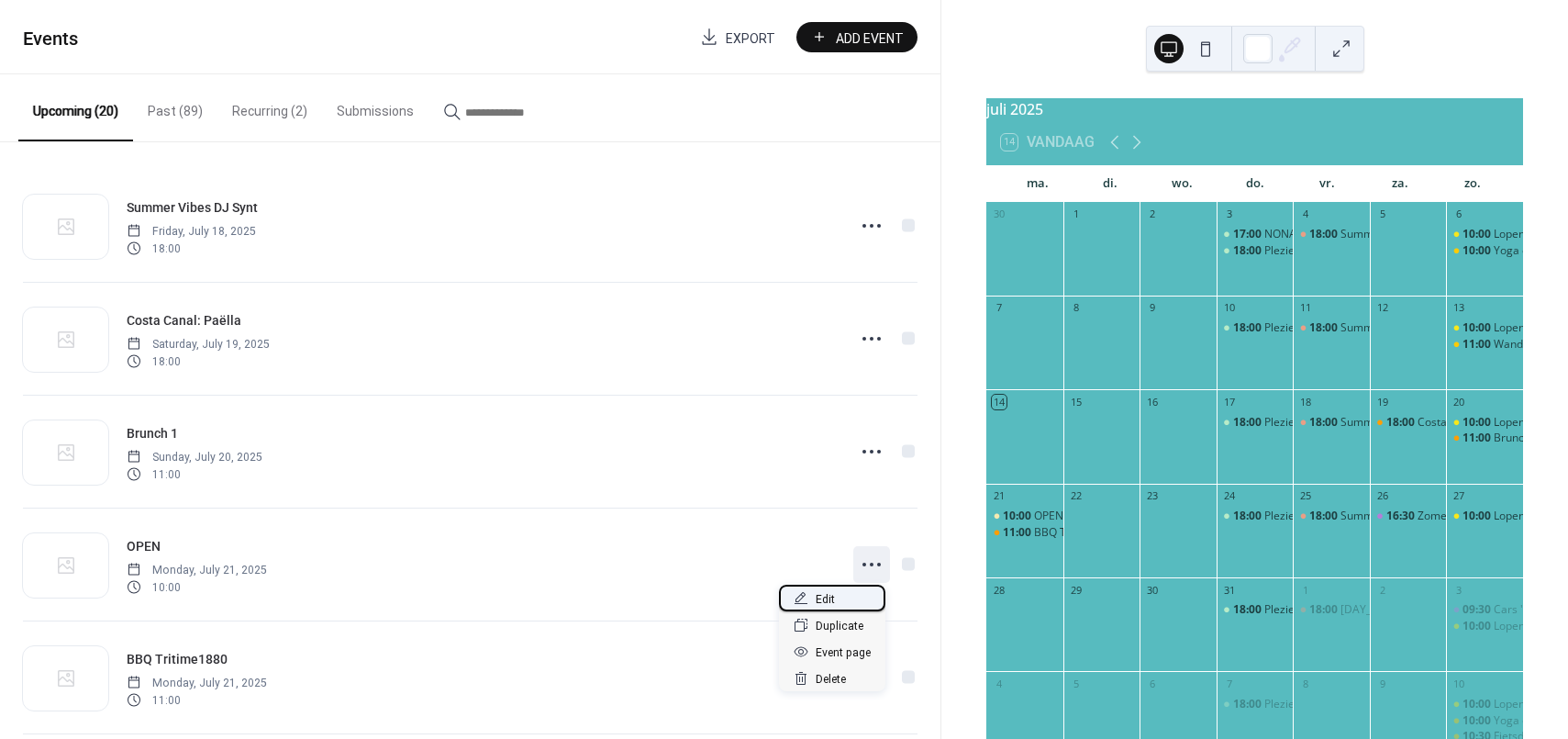 click on "Edit" at bounding box center (832, 598) 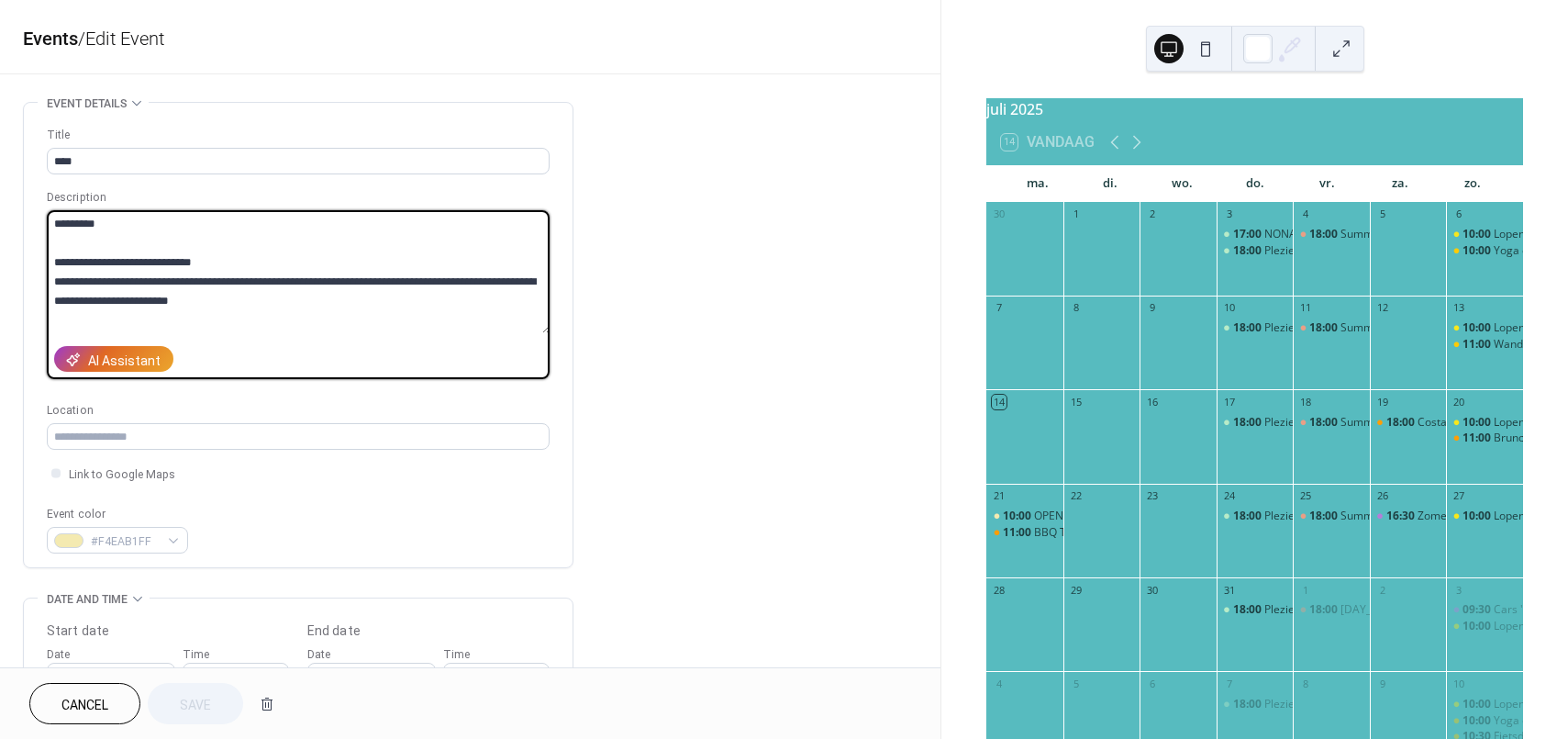 drag, startPoint x: 239, startPoint y: 308, endPoint x: 208, endPoint y: 284, distance: 39.204592 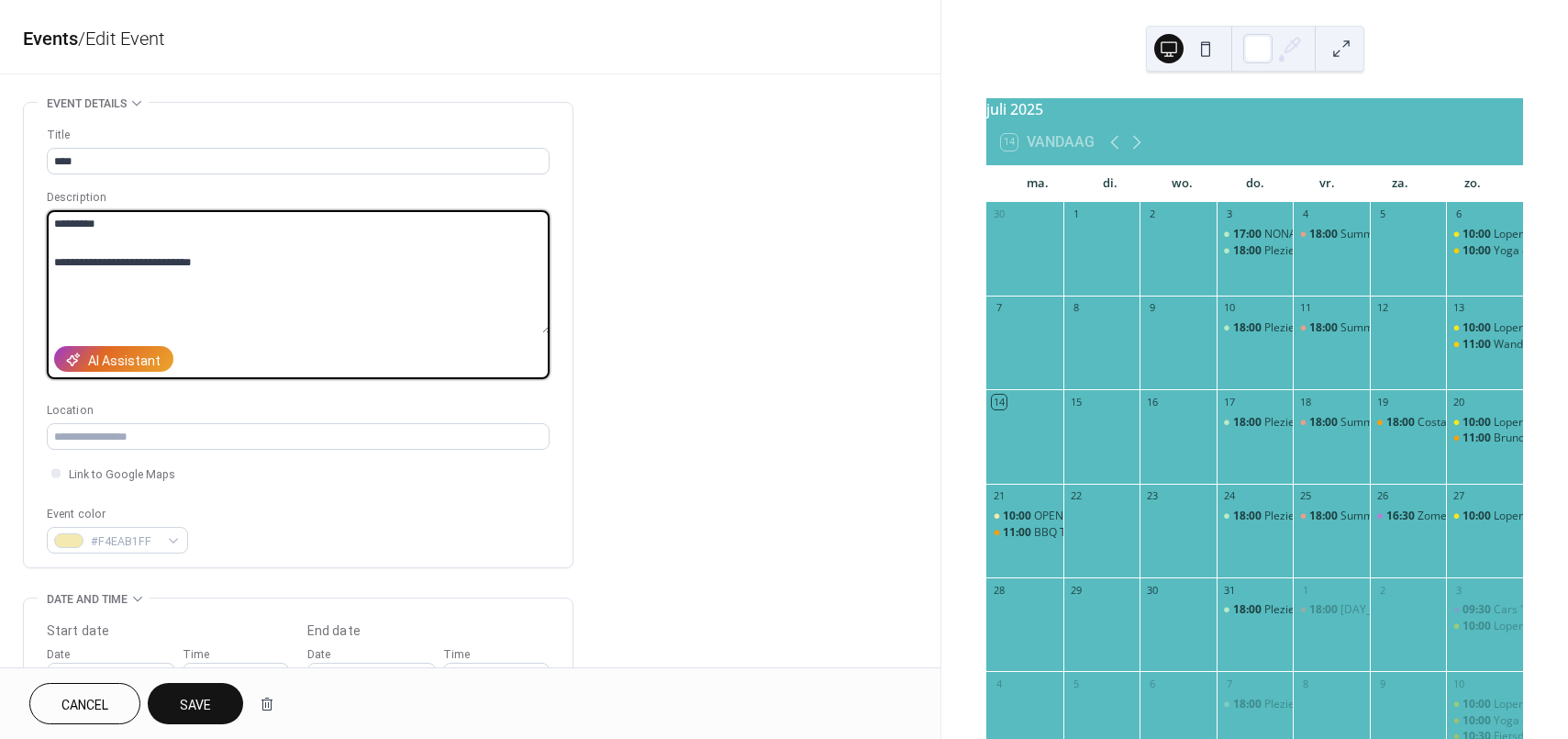 click on "**********" at bounding box center (298, 272) 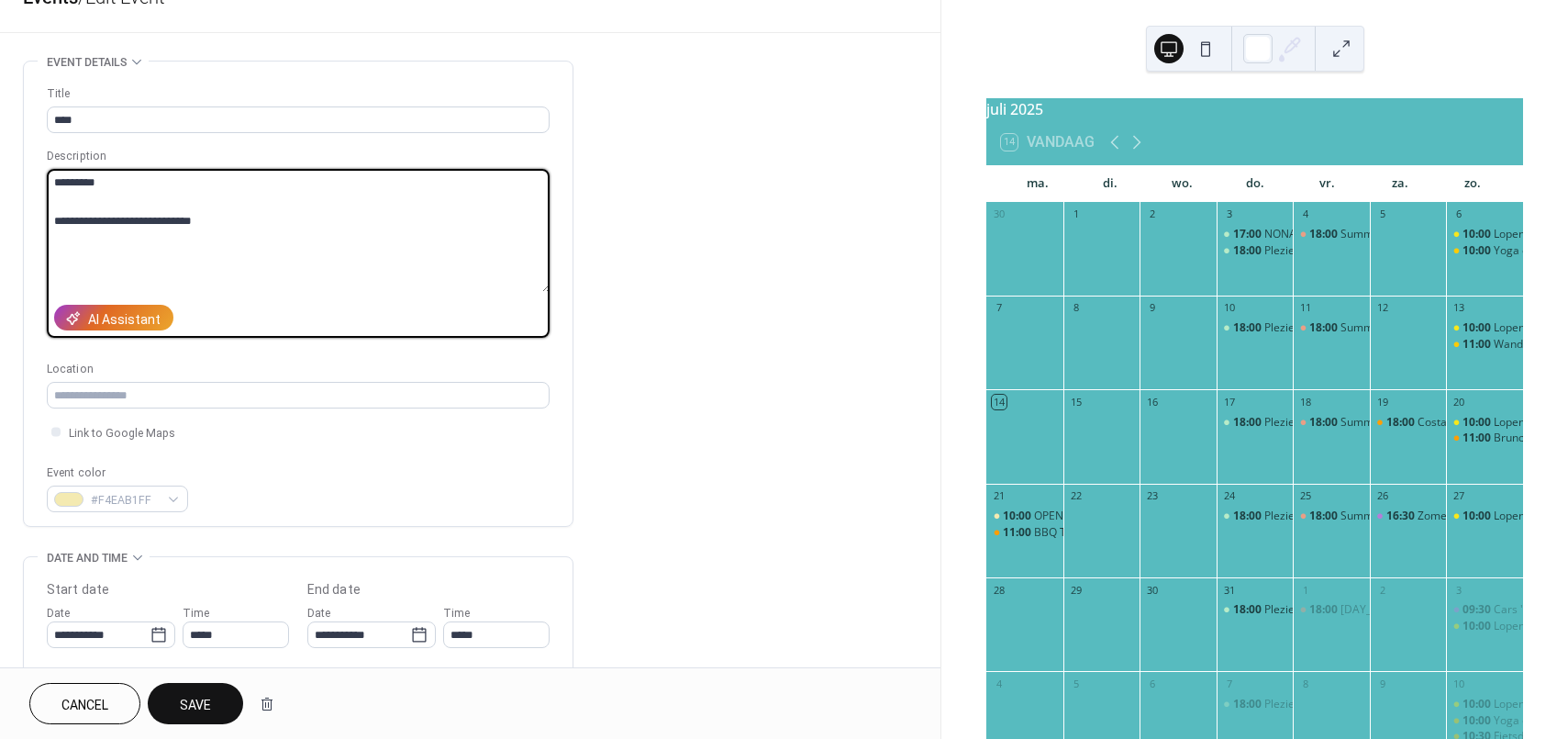 scroll, scrollTop: 56, scrollLeft: 0, axis: vertical 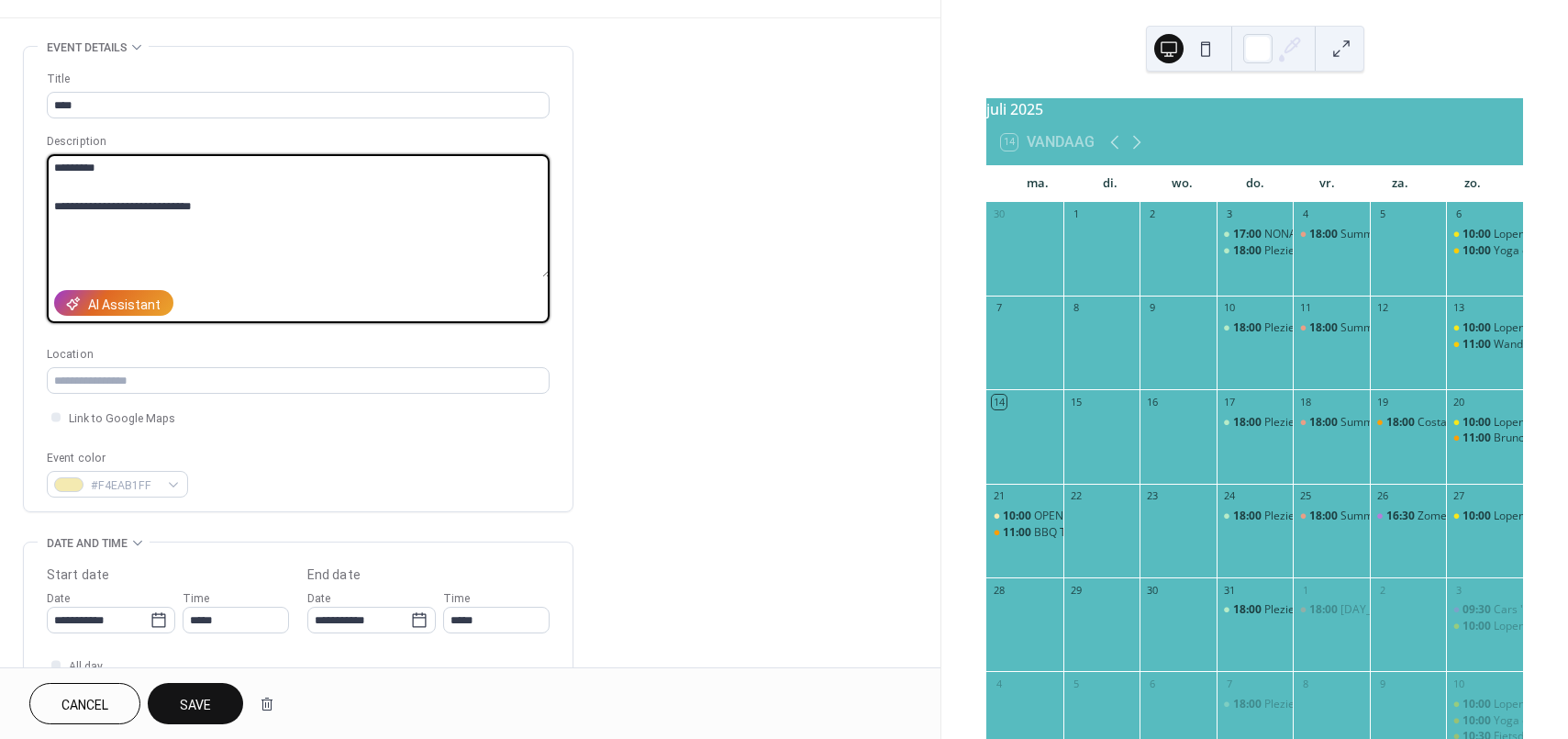 type on "**********" 